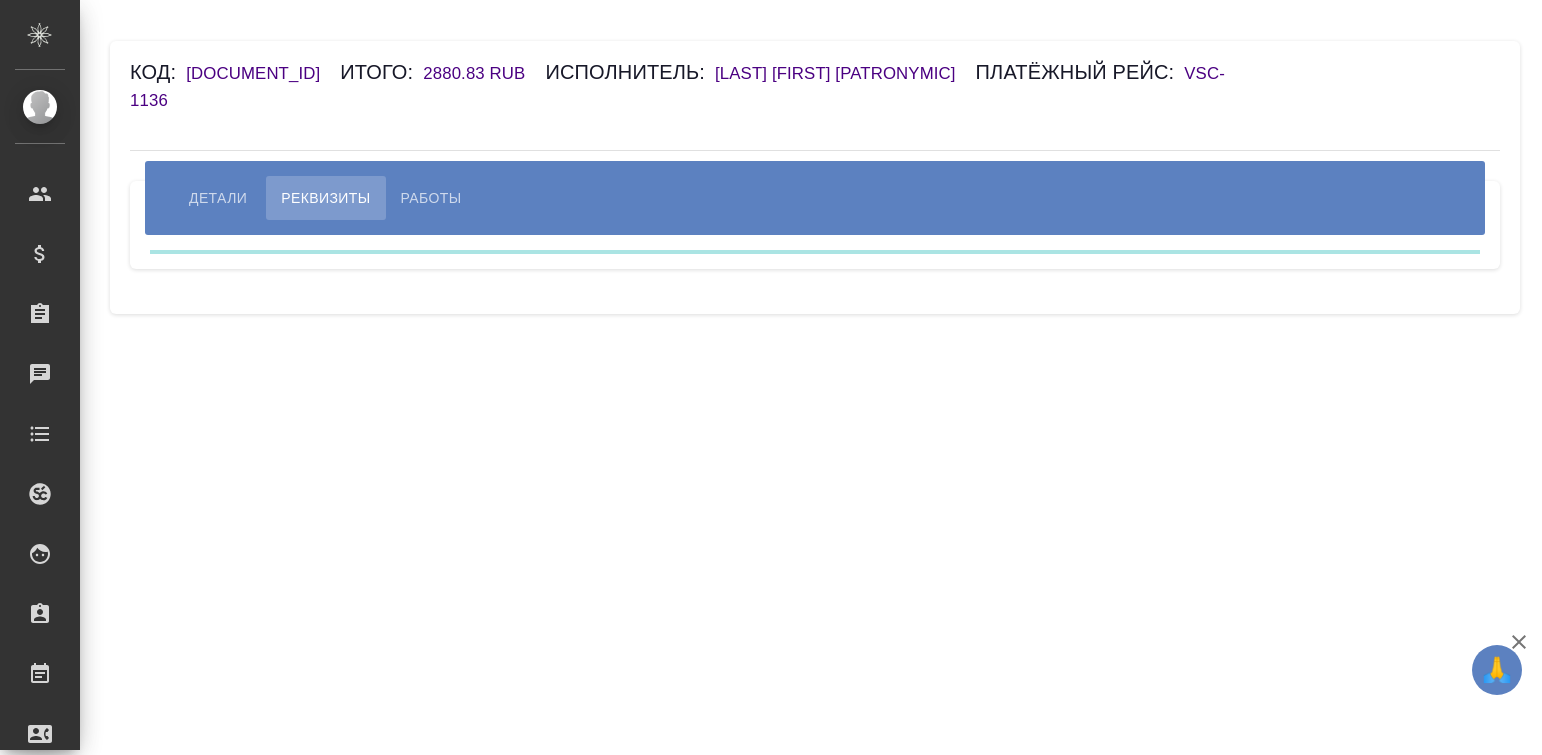 scroll, scrollTop: 0, scrollLeft: 0, axis: both 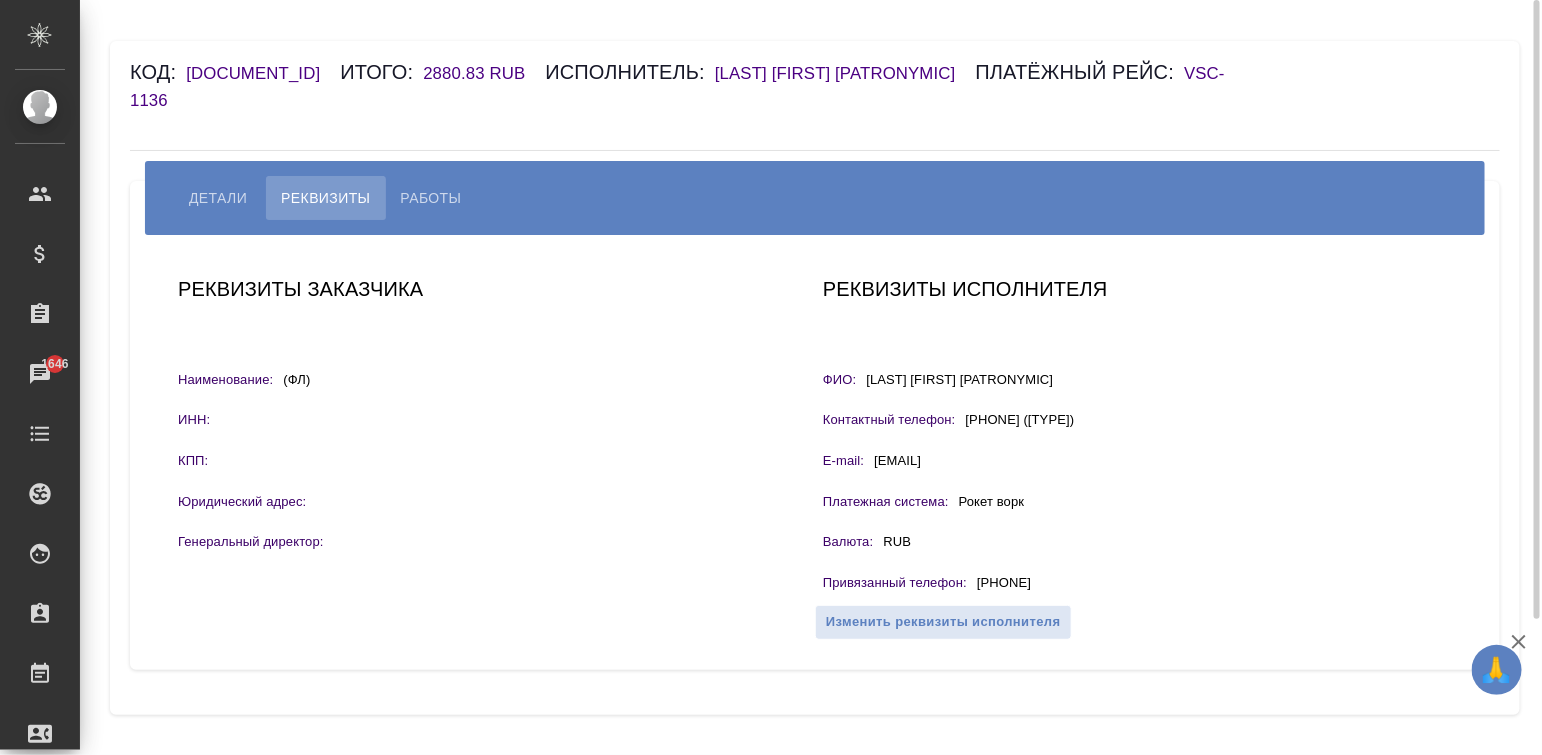 drag, startPoint x: 1081, startPoint y: 582, endPoint x: 983, endPoint y: 593, distance: 98.61542 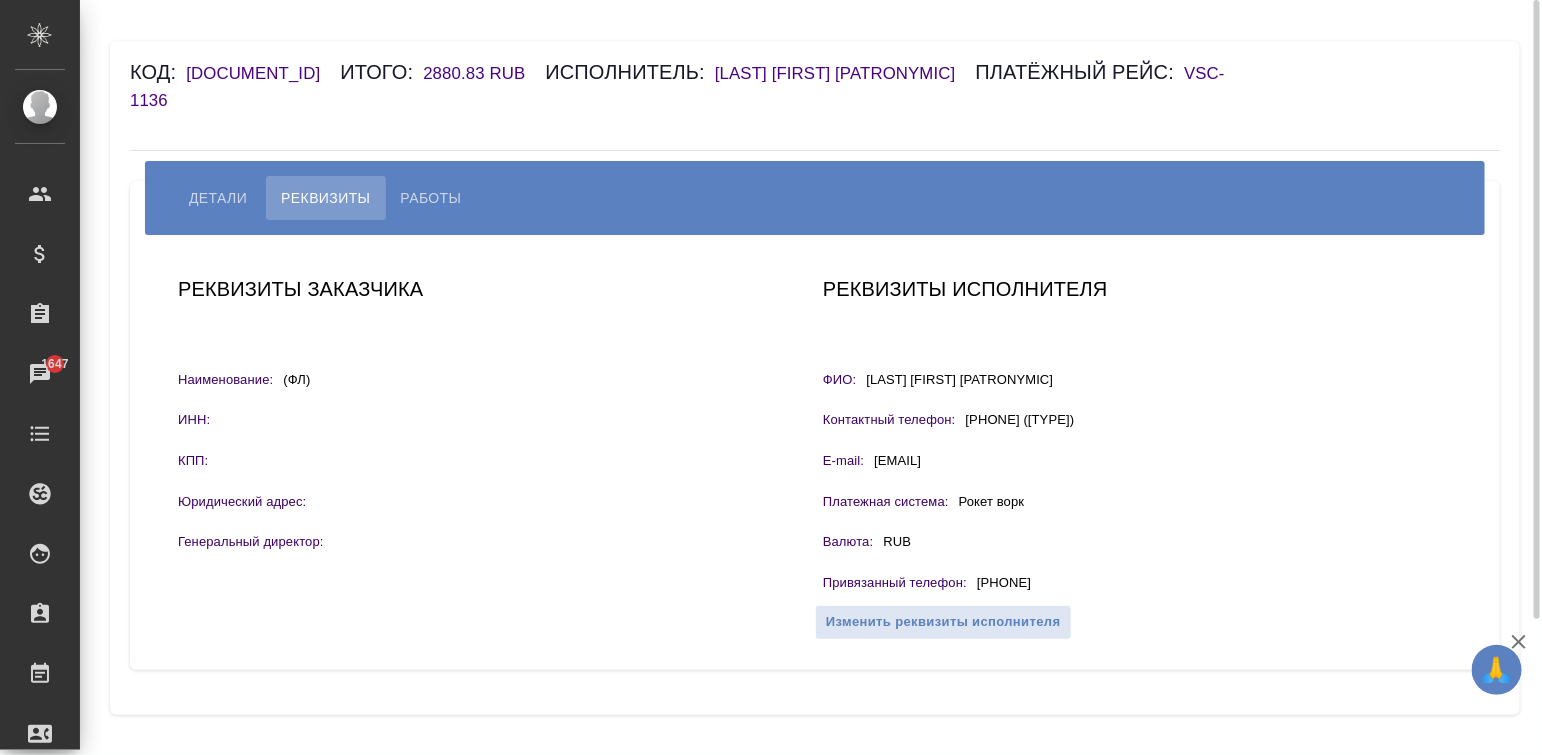 click on "[LAST] [FIRST] [PATRONYMIC]" at bounding box center (845, 73) 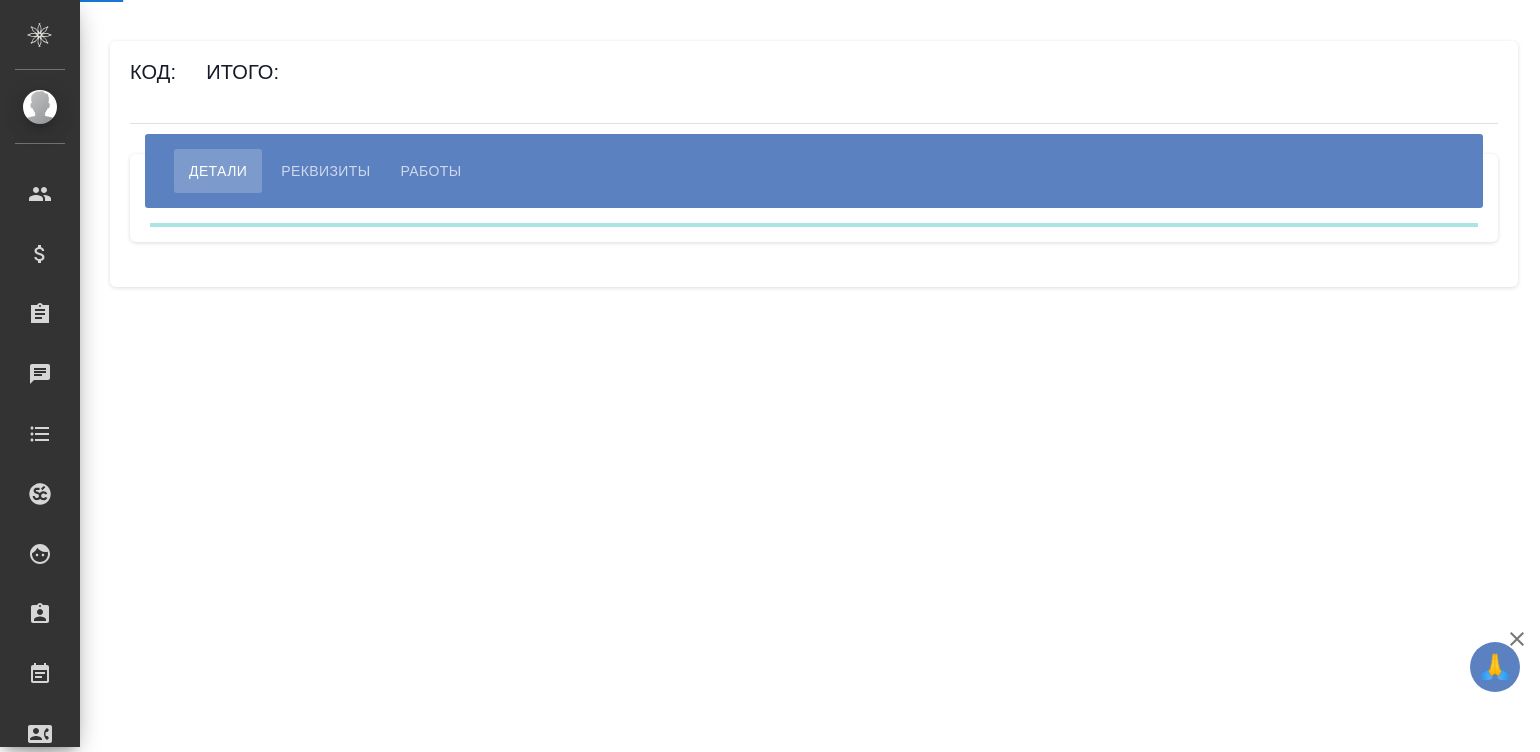 scroll, scrollTop: 0, scrollLeft: 0, axis: both 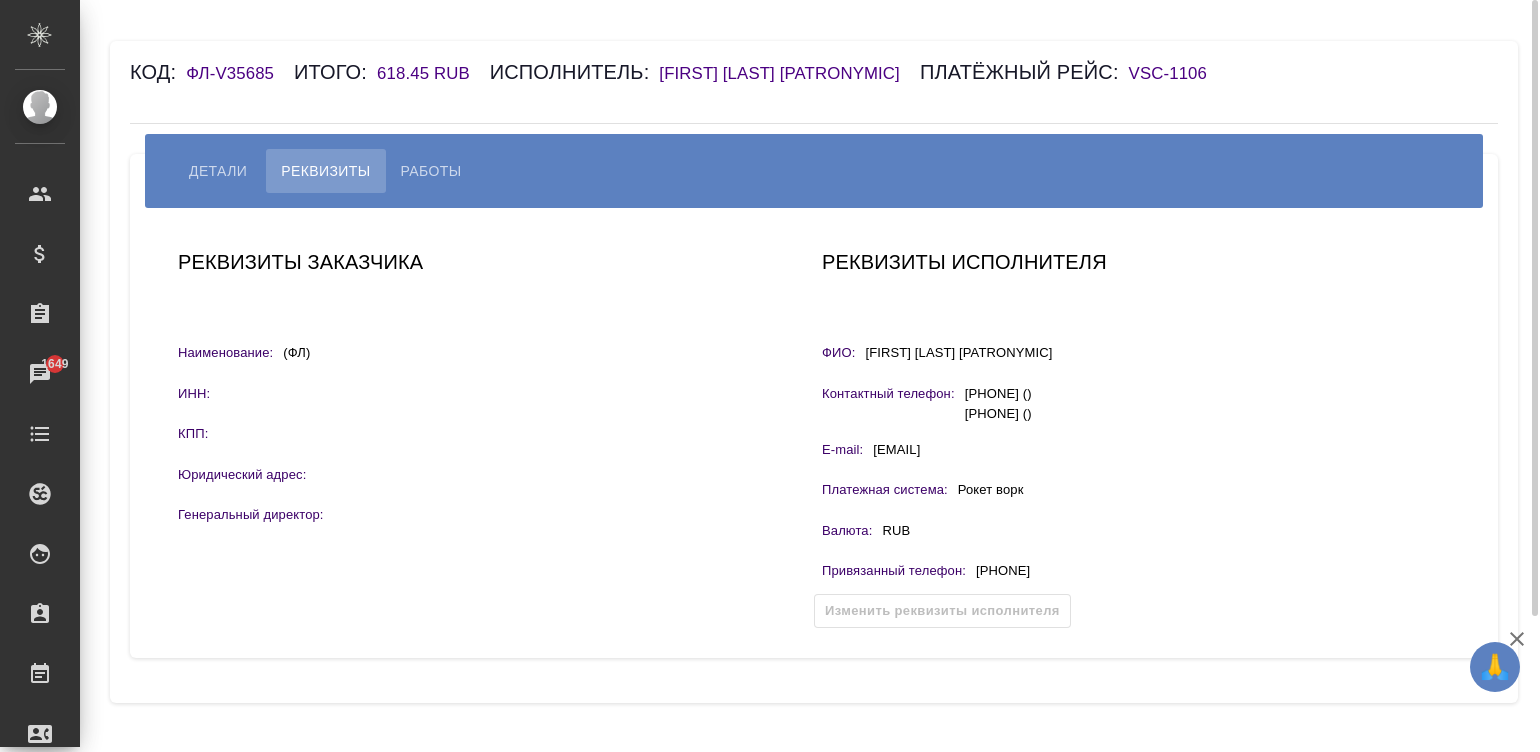 drag, startPoint x: 1087, startPoint y: 575, endPoint x: 985, endPoint y: 570, distance: 102.122475 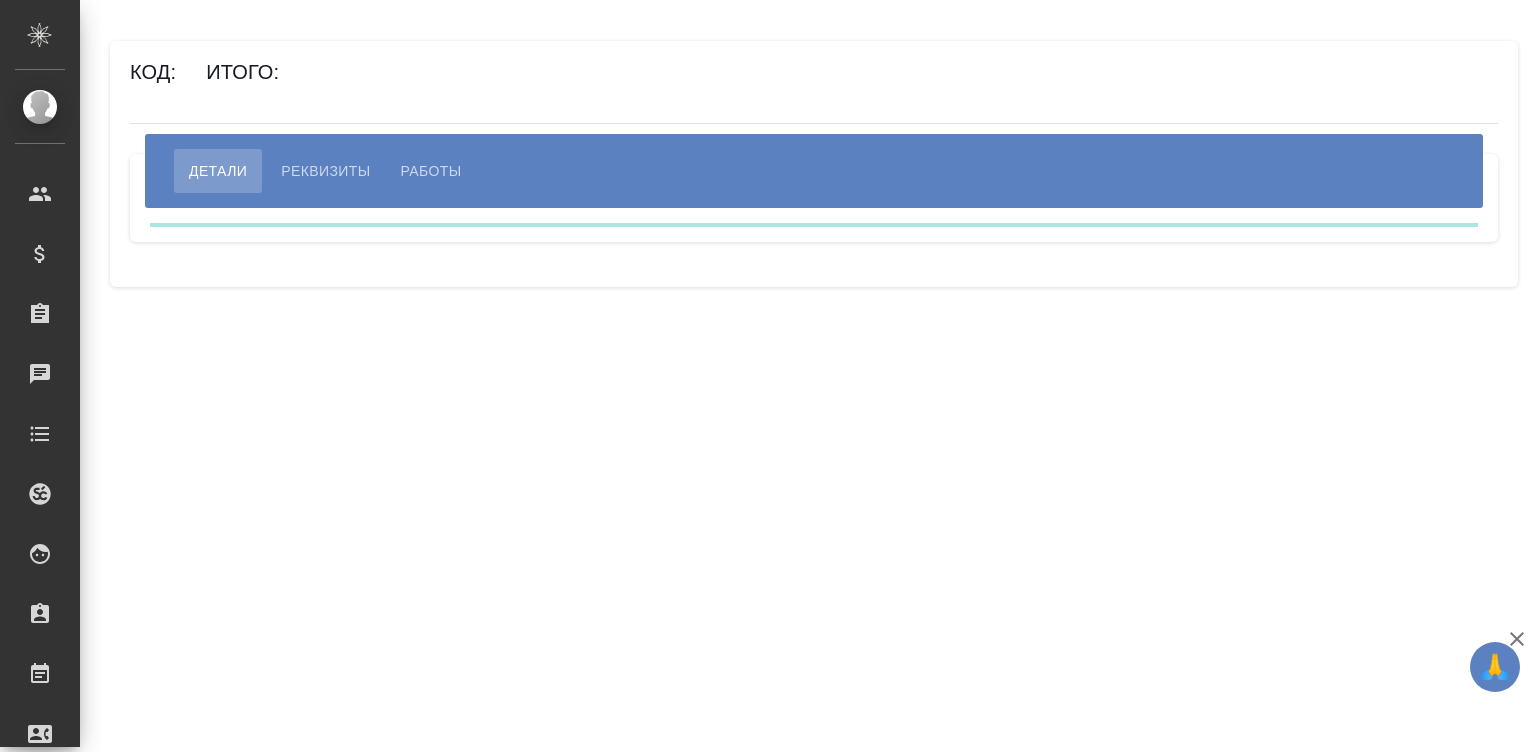 scroll, scrollTop: 0, scrollLeft: 0, axis: both 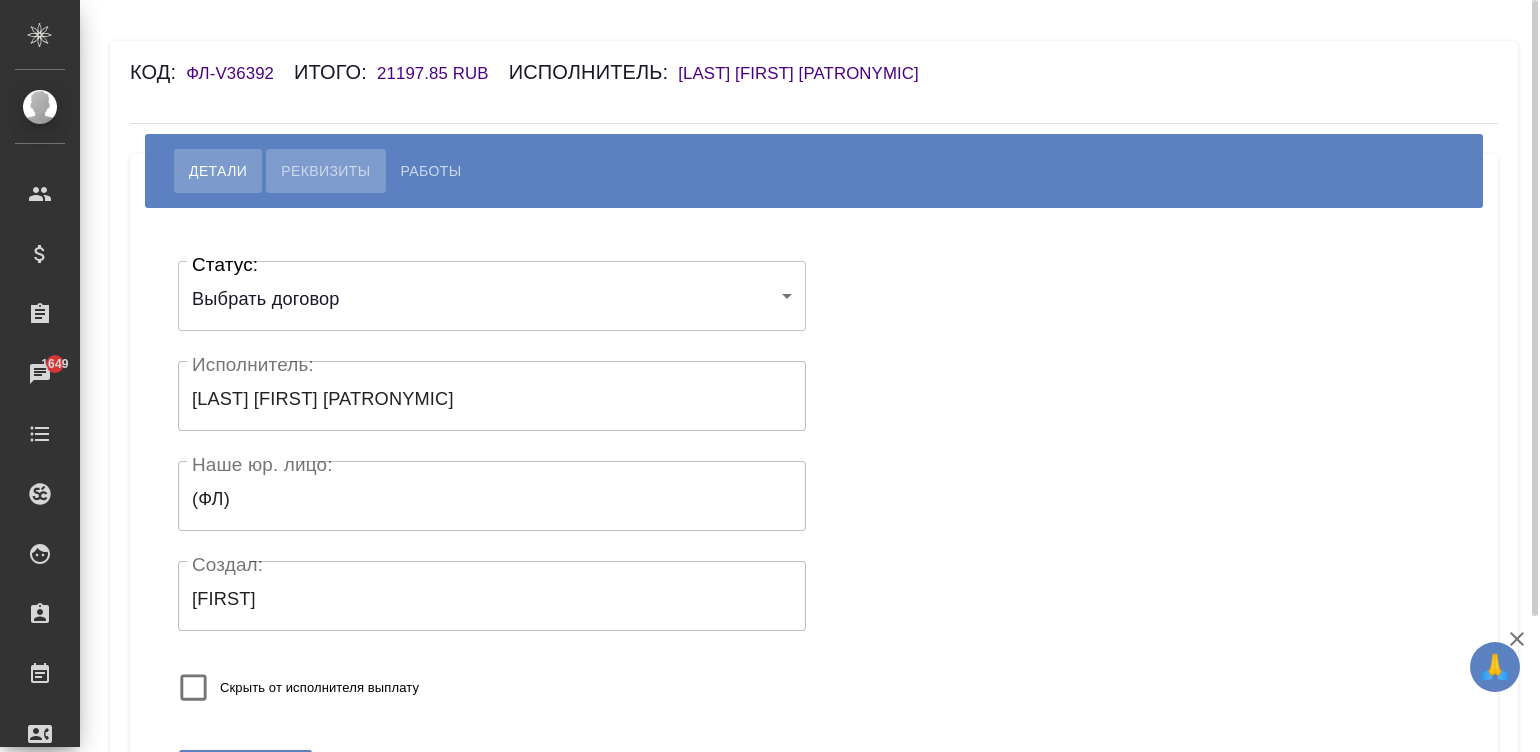 click on "Реквизиты" at bounding box center (325, 171) 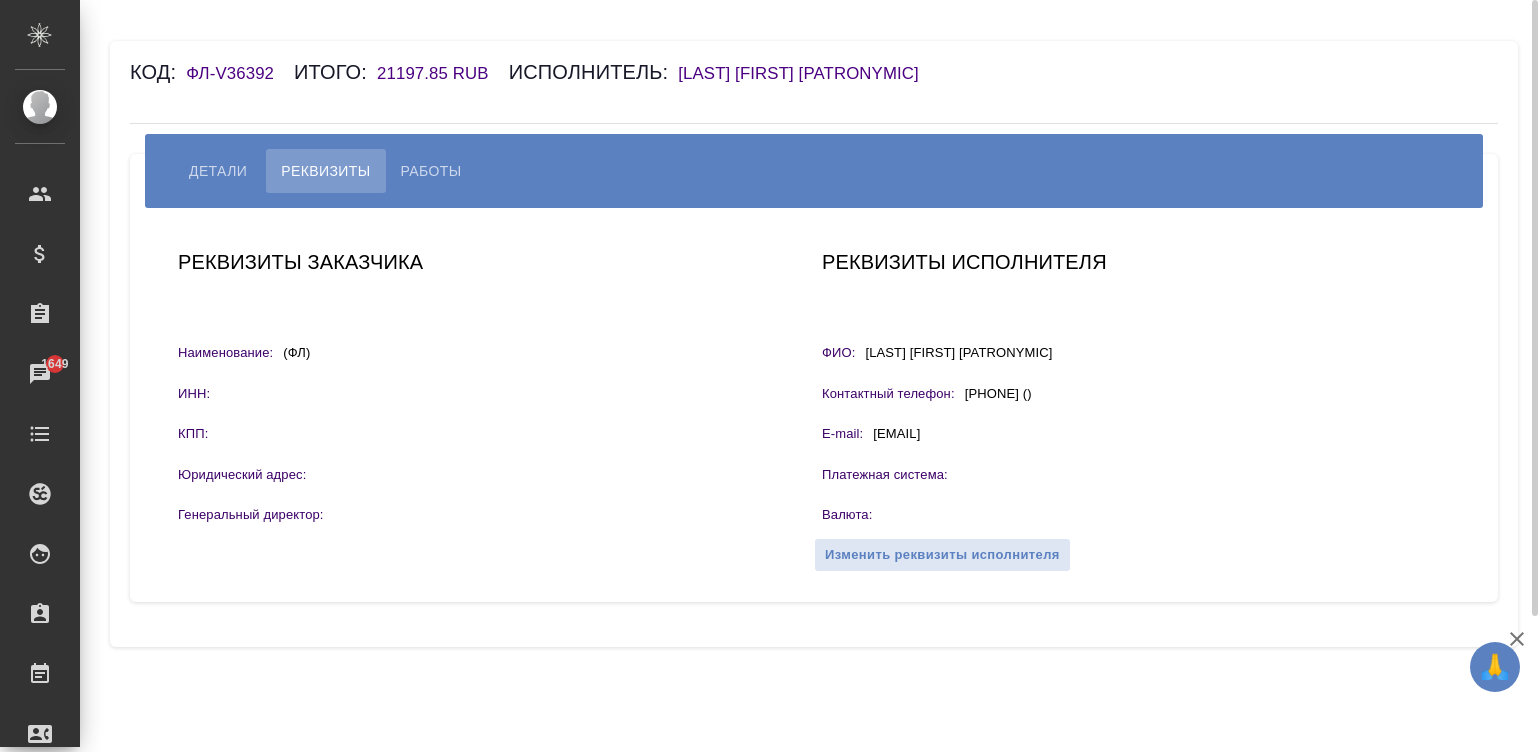 click on "Солодянкина Дарья Васильевна" at bounding box center (808, 73) 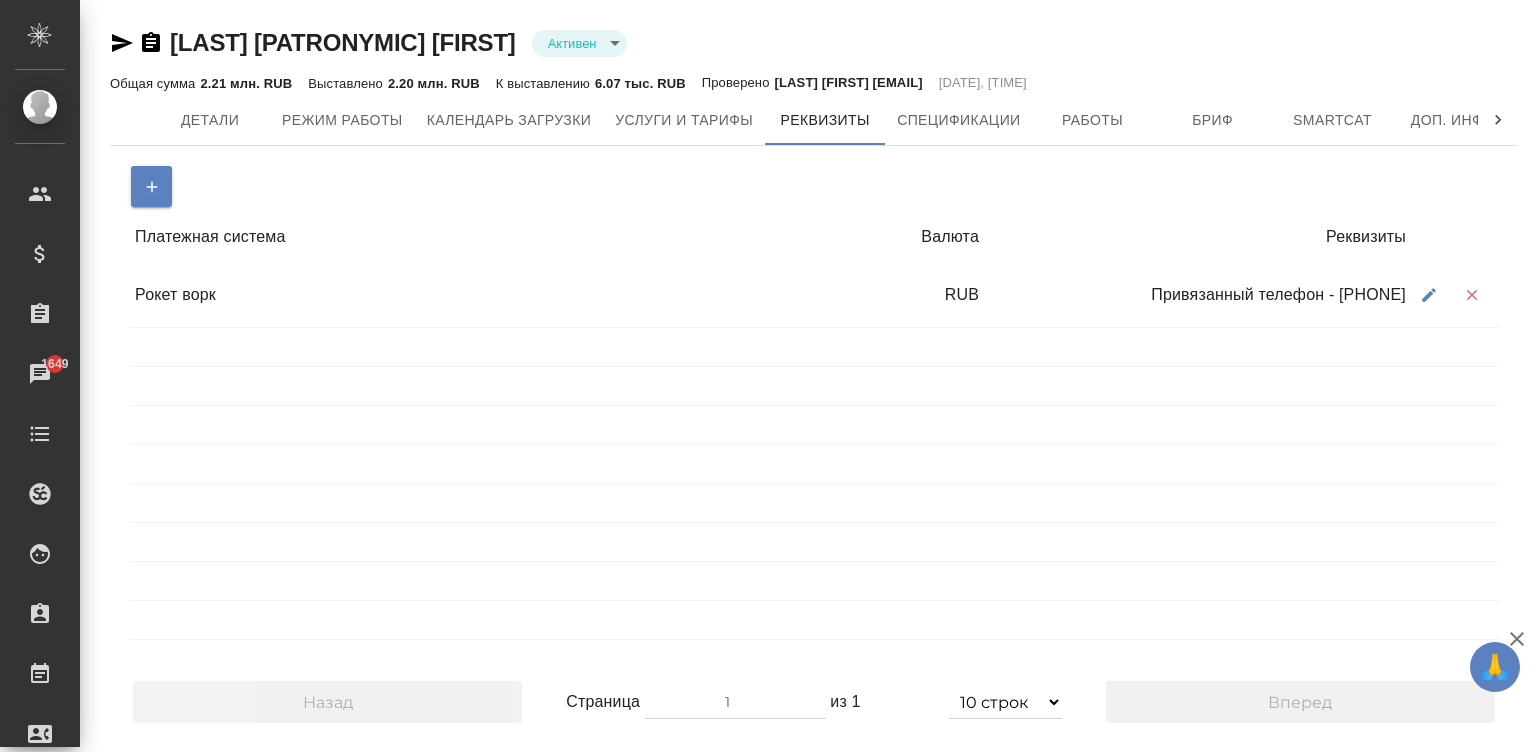 select on "10" 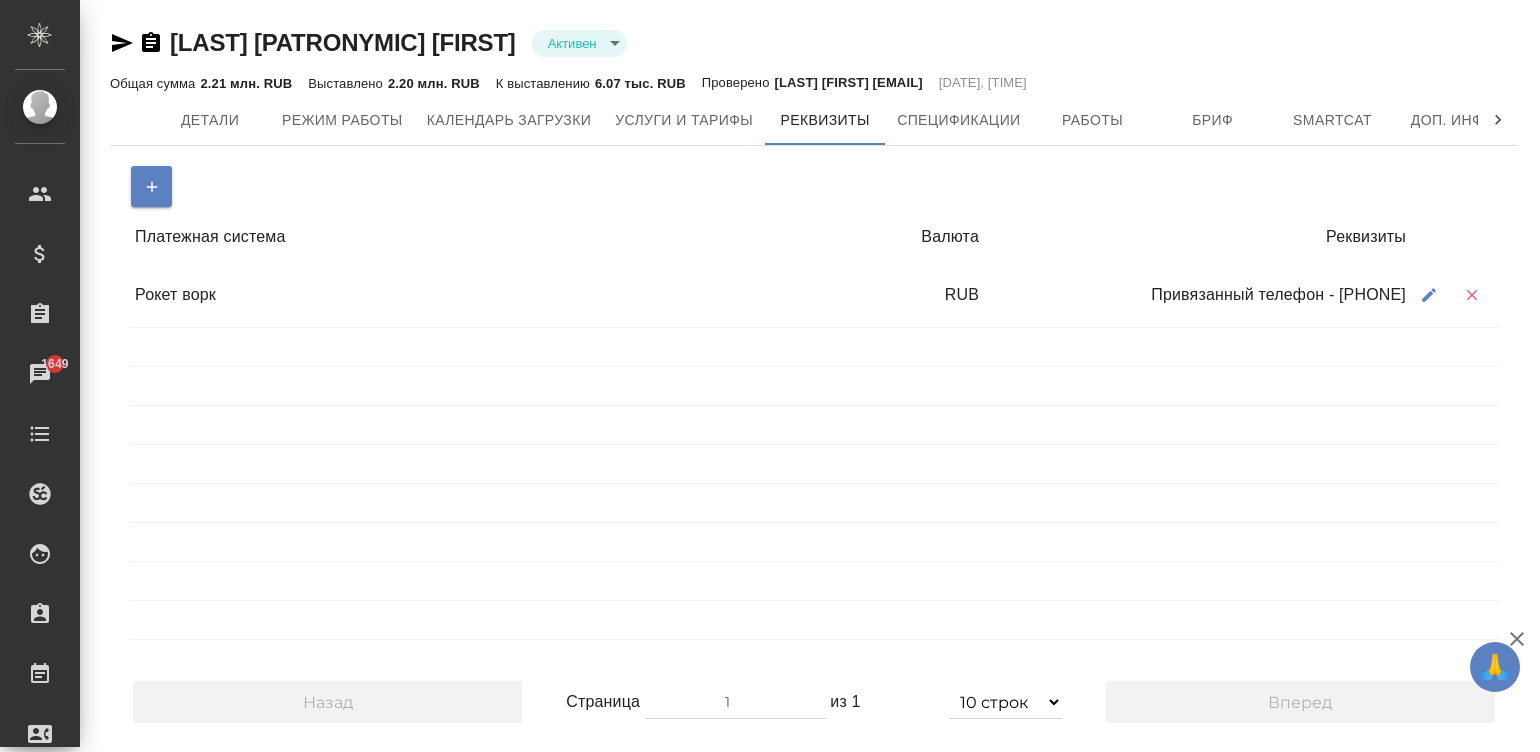 drag, startPoint x: 1406, startPoint y: 295, endPoint x: 1305, endPoint y: 300, distance: 101.12369 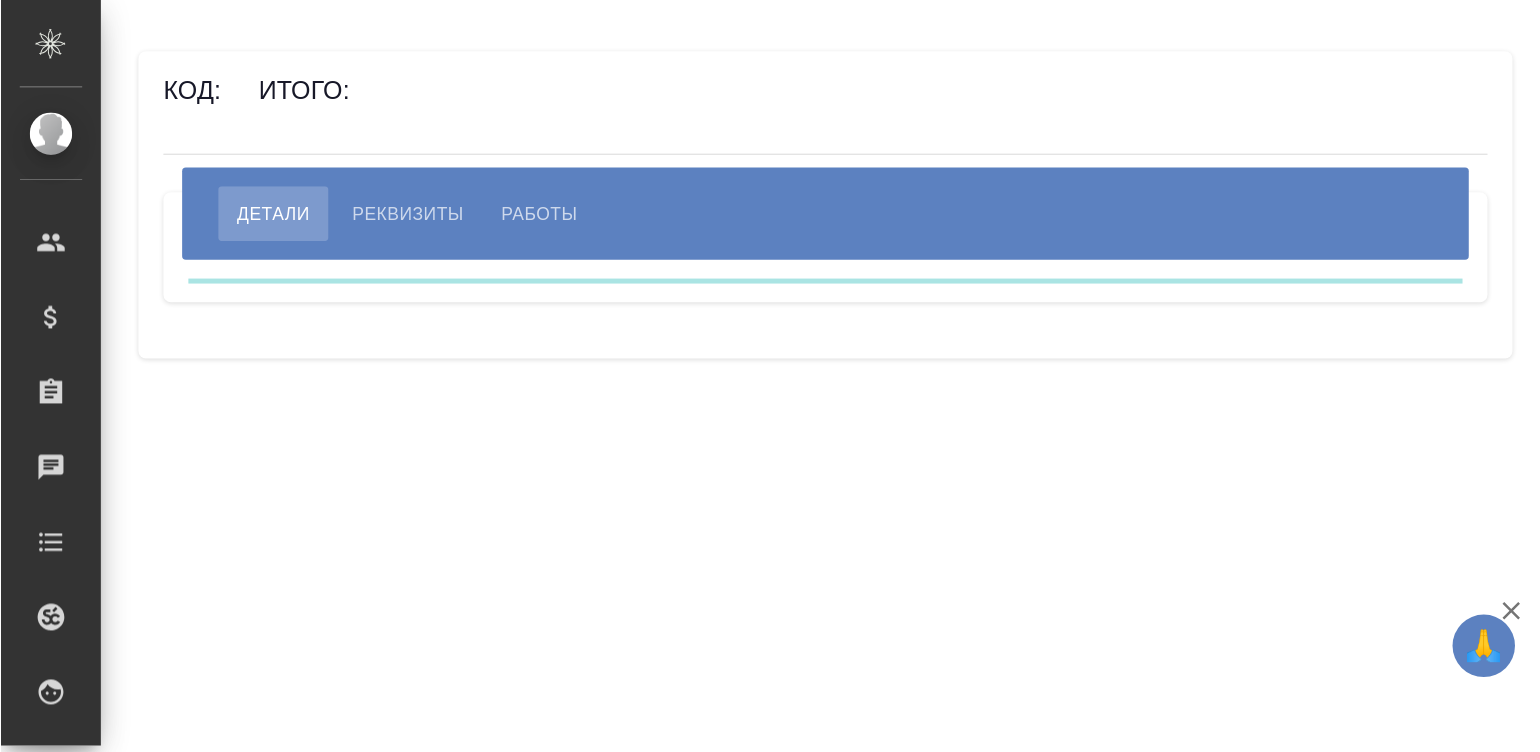 scroll, scrollTop: 0, scrollLeft: 0, axis: both 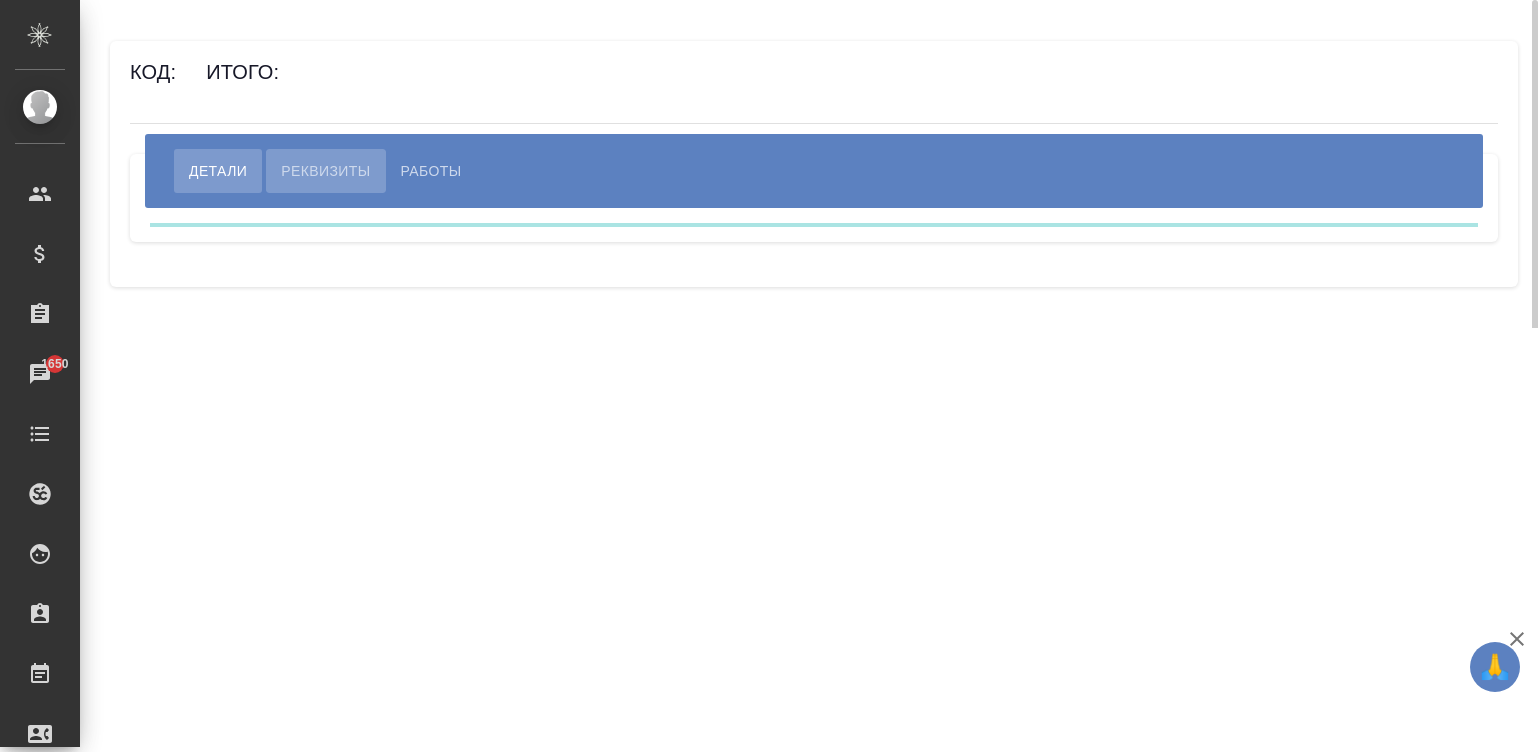 click on "Реквизиты" at bounding box center (325, 171) 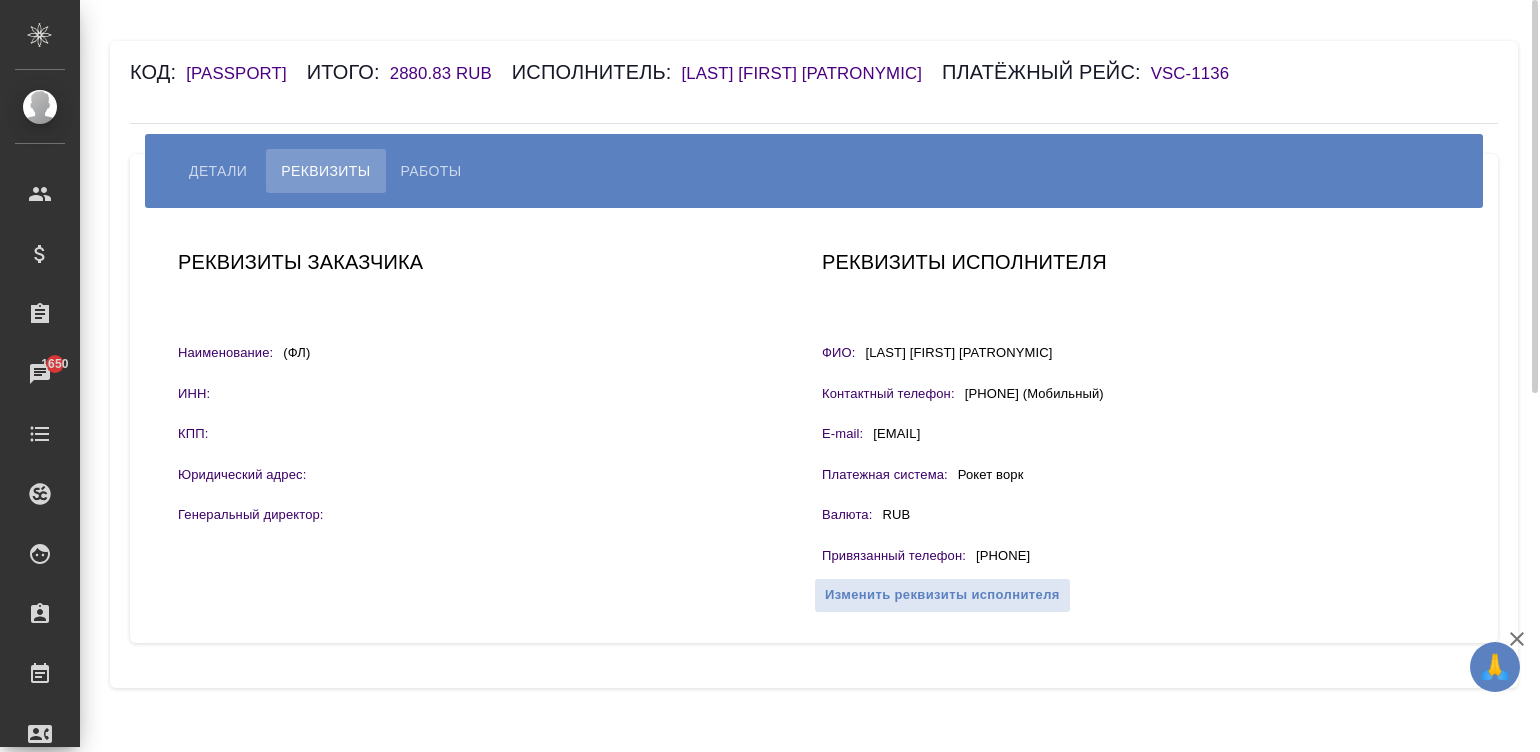 drag, startPoint x: 1085, startPoint y: 582, endPoint x: 983, endPoint y: 587, distance: 102.122475 